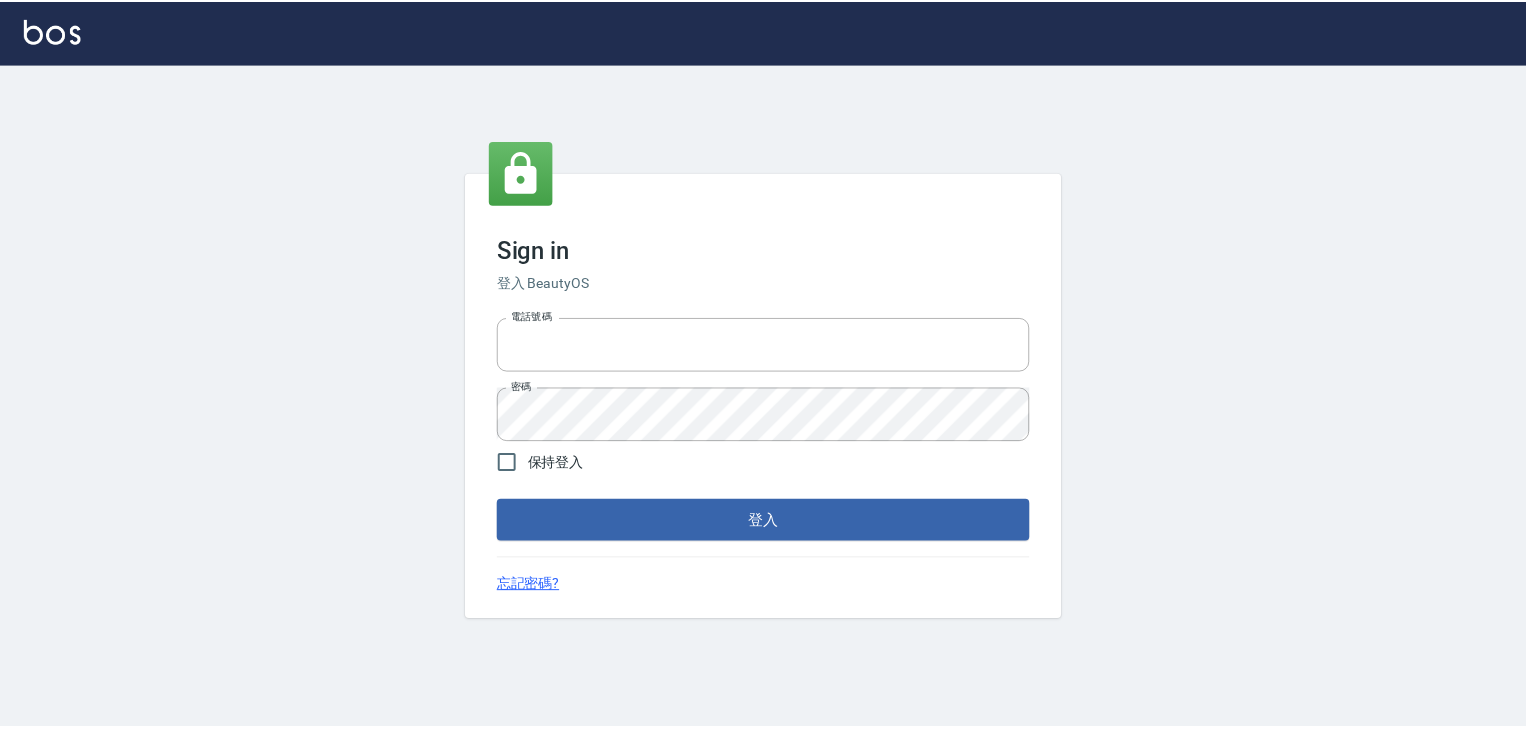 scroll, scrollTop: 0, scrollLeft: 0, axis: both 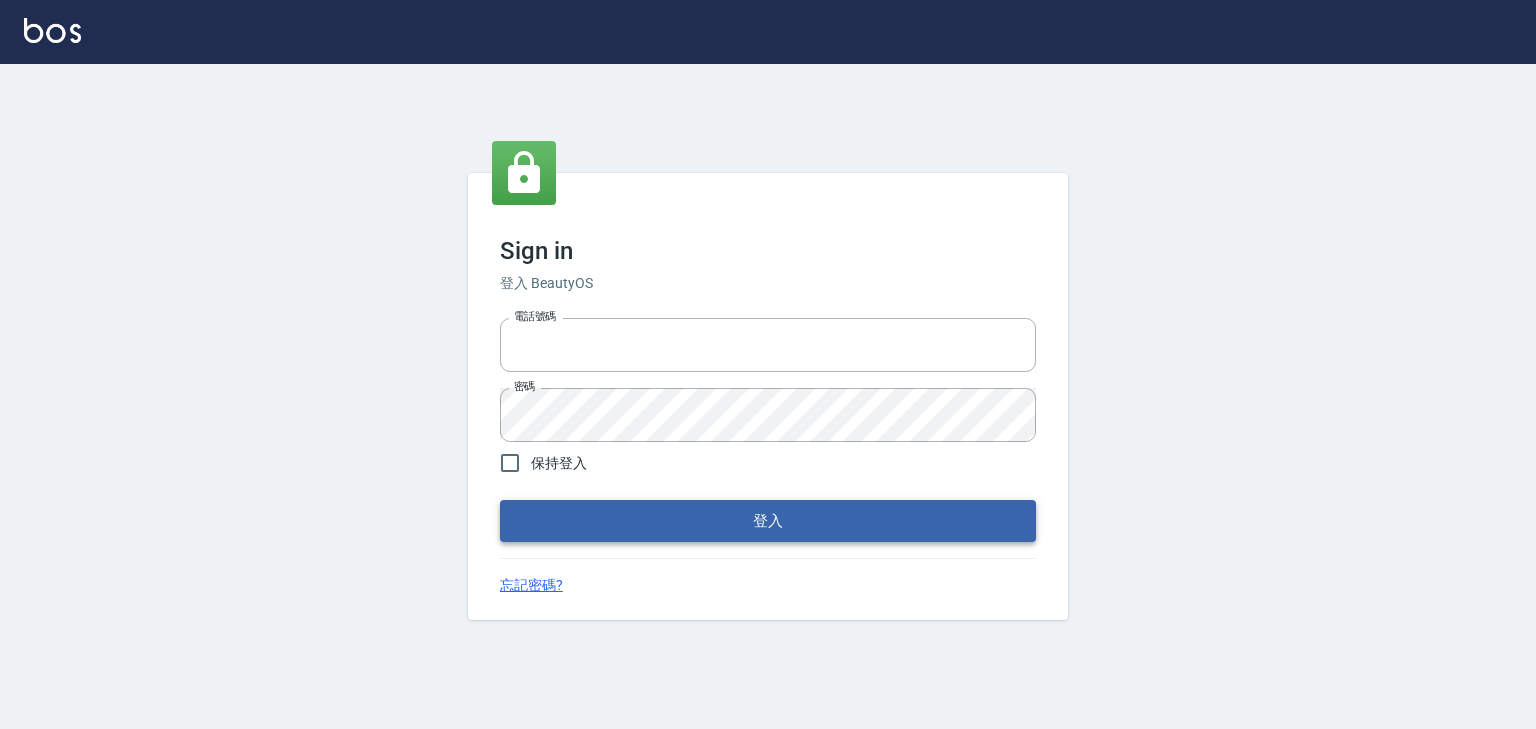 type on "[PHONE]" 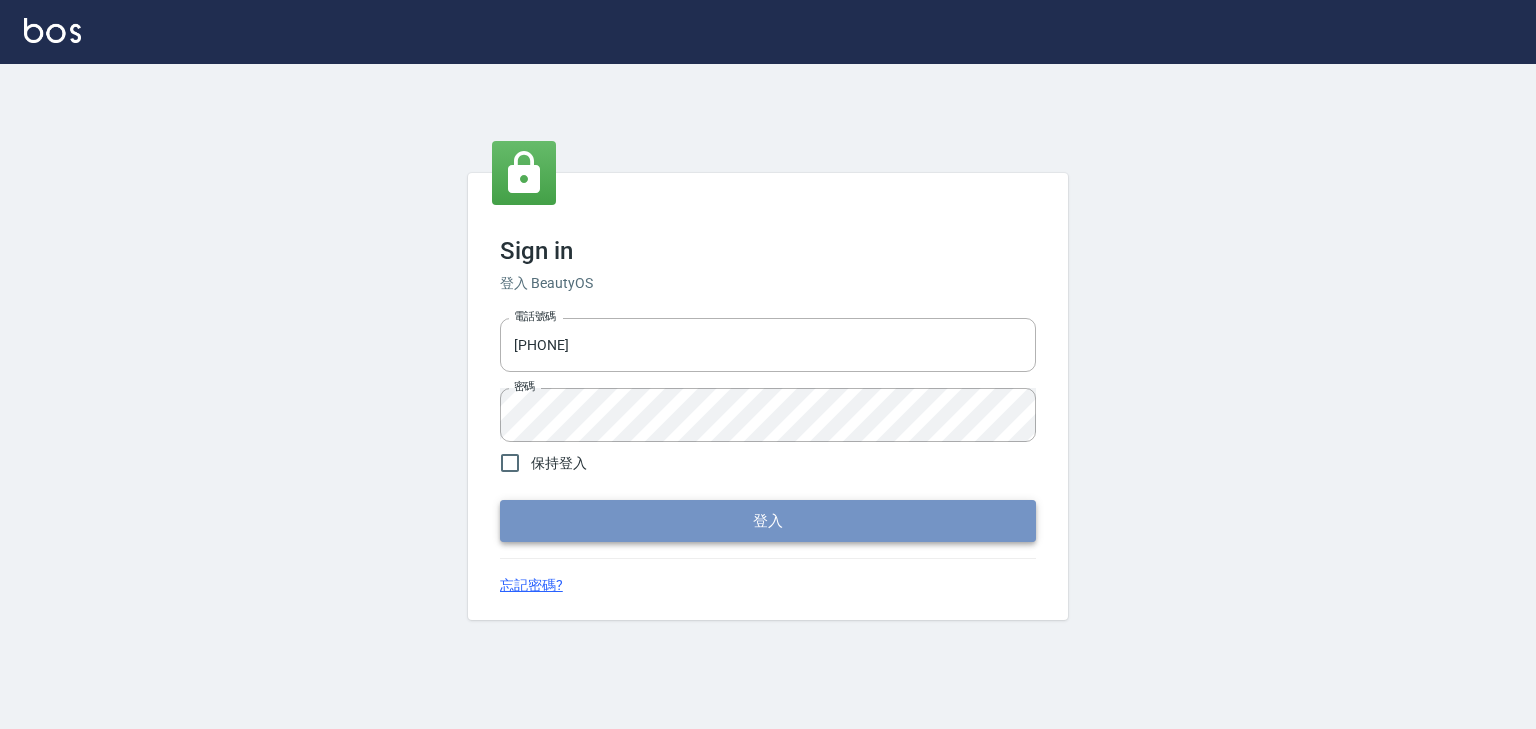 click on "登入" at bounding box center (768, 521) 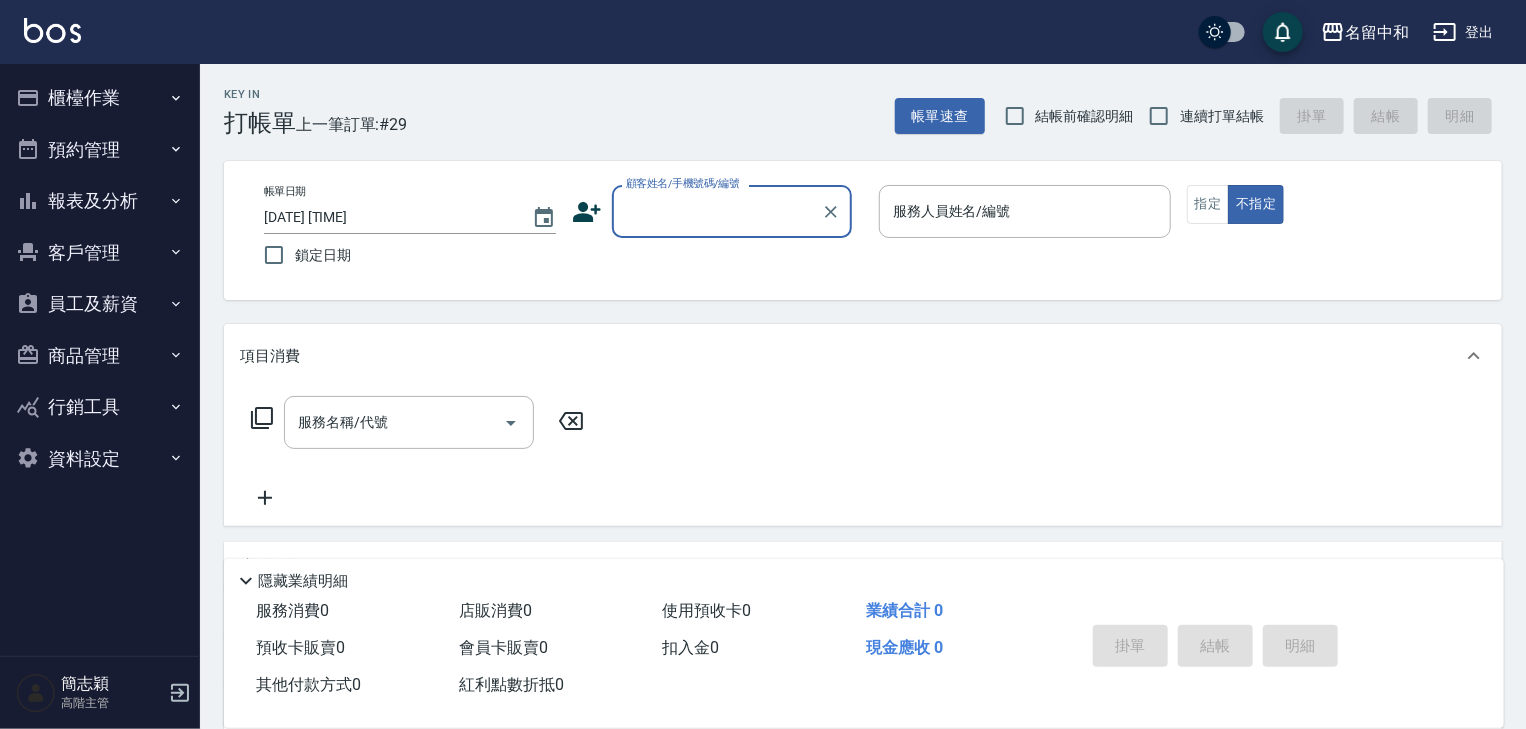 click 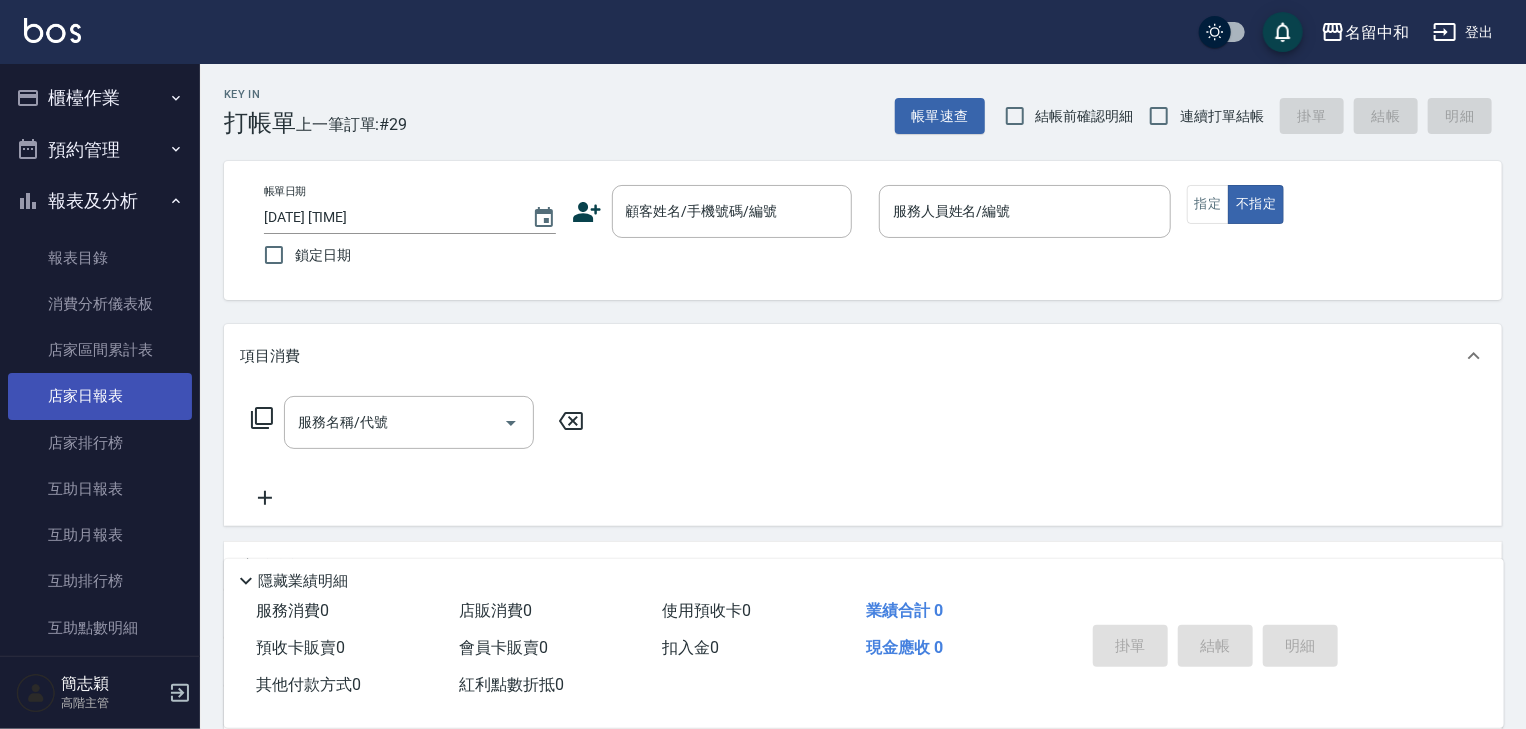 click on "店家日報表" at bounding box center [100, 396] 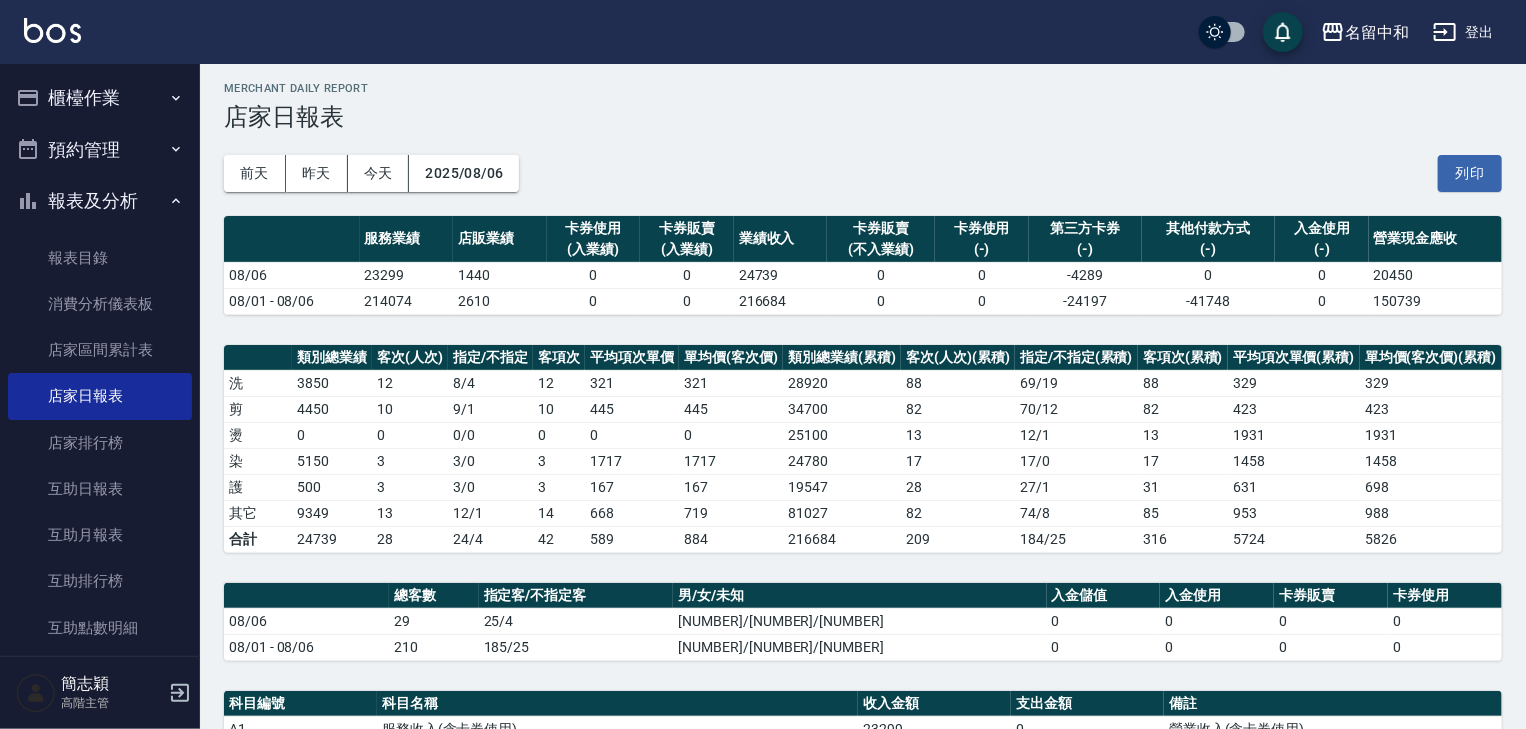 scroll, scrollTop: 0, scrollLeft: 0, axis: both 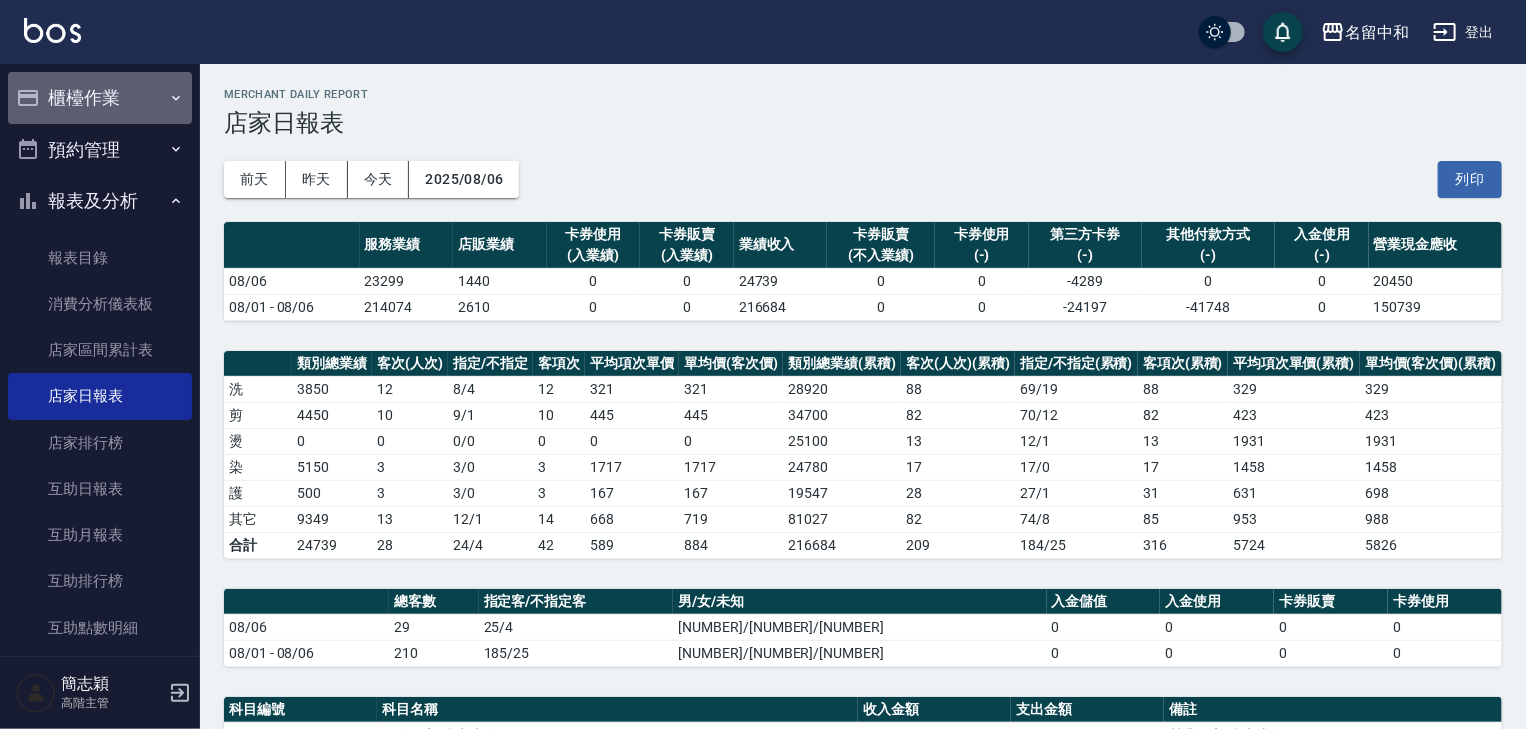 click 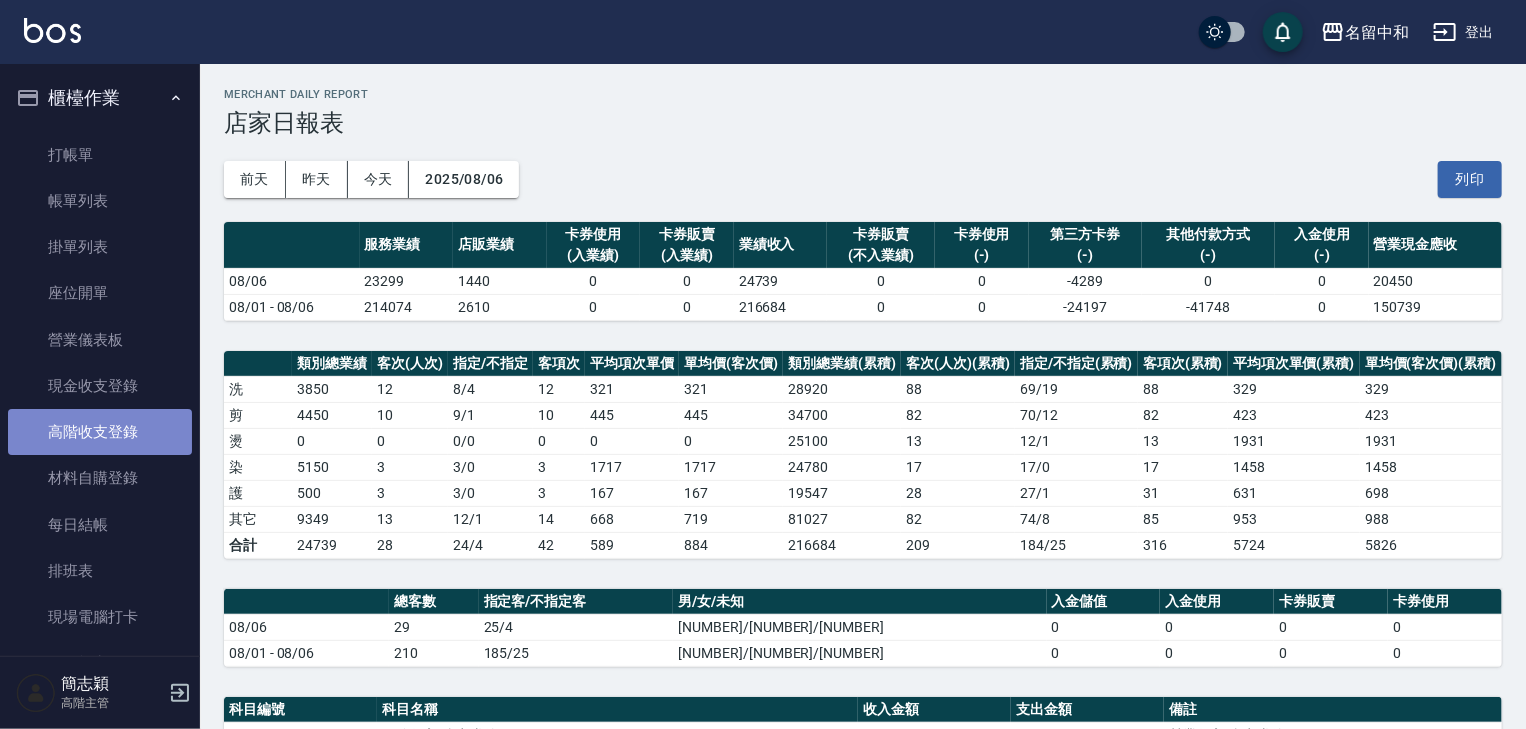 click on "高階收支登錄" at bounding box center (100, 432) 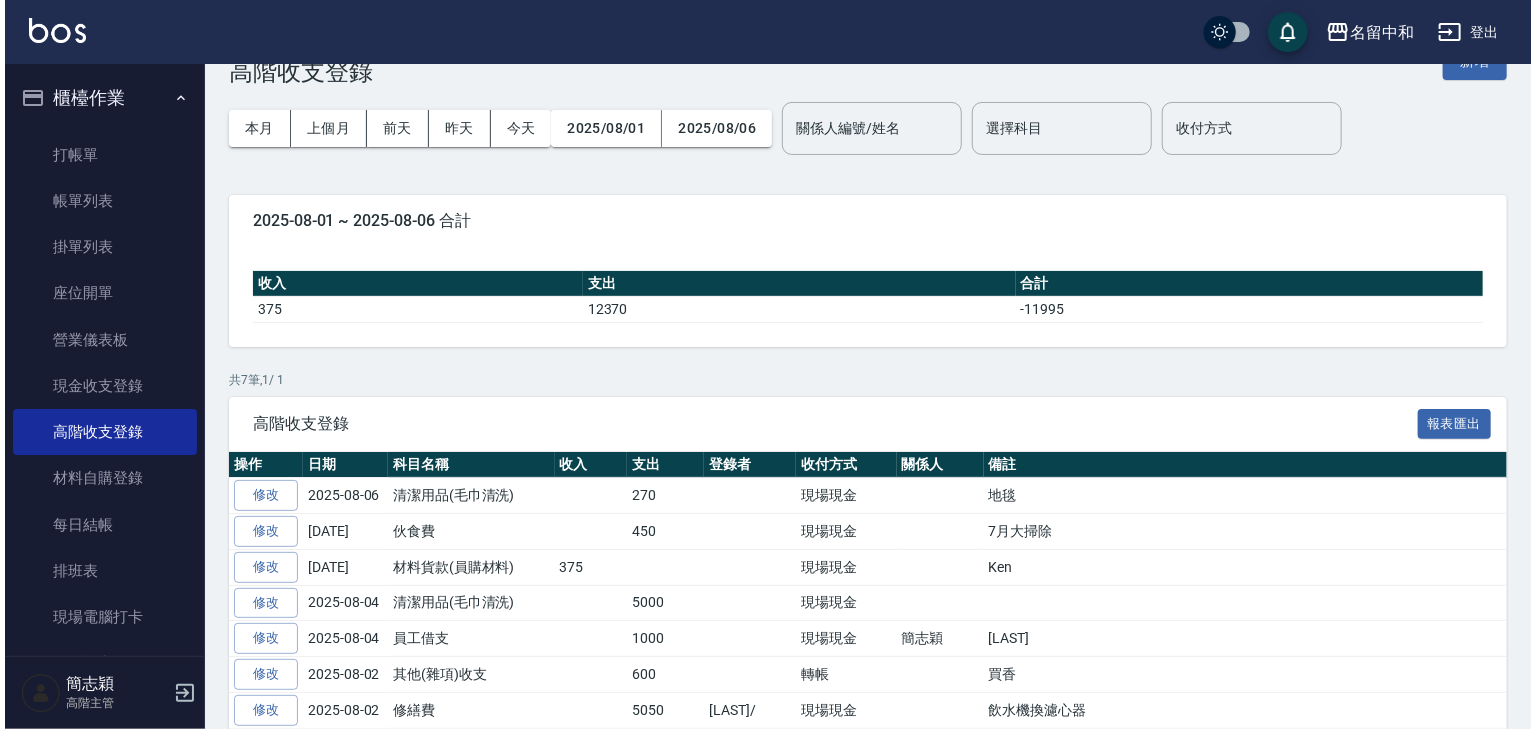 scroll, scrollTop: 80, scrollLeft: 0, axis: vertical 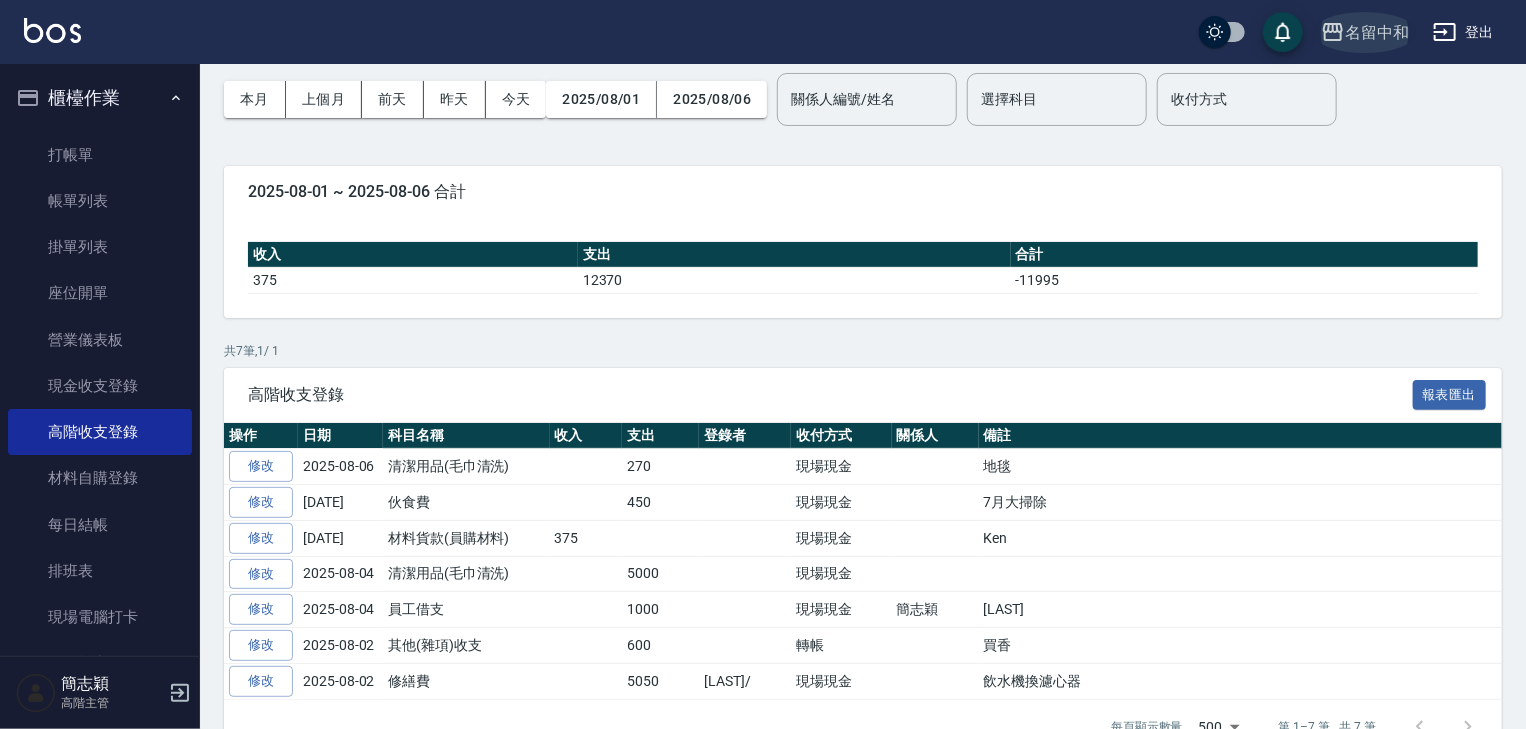 click 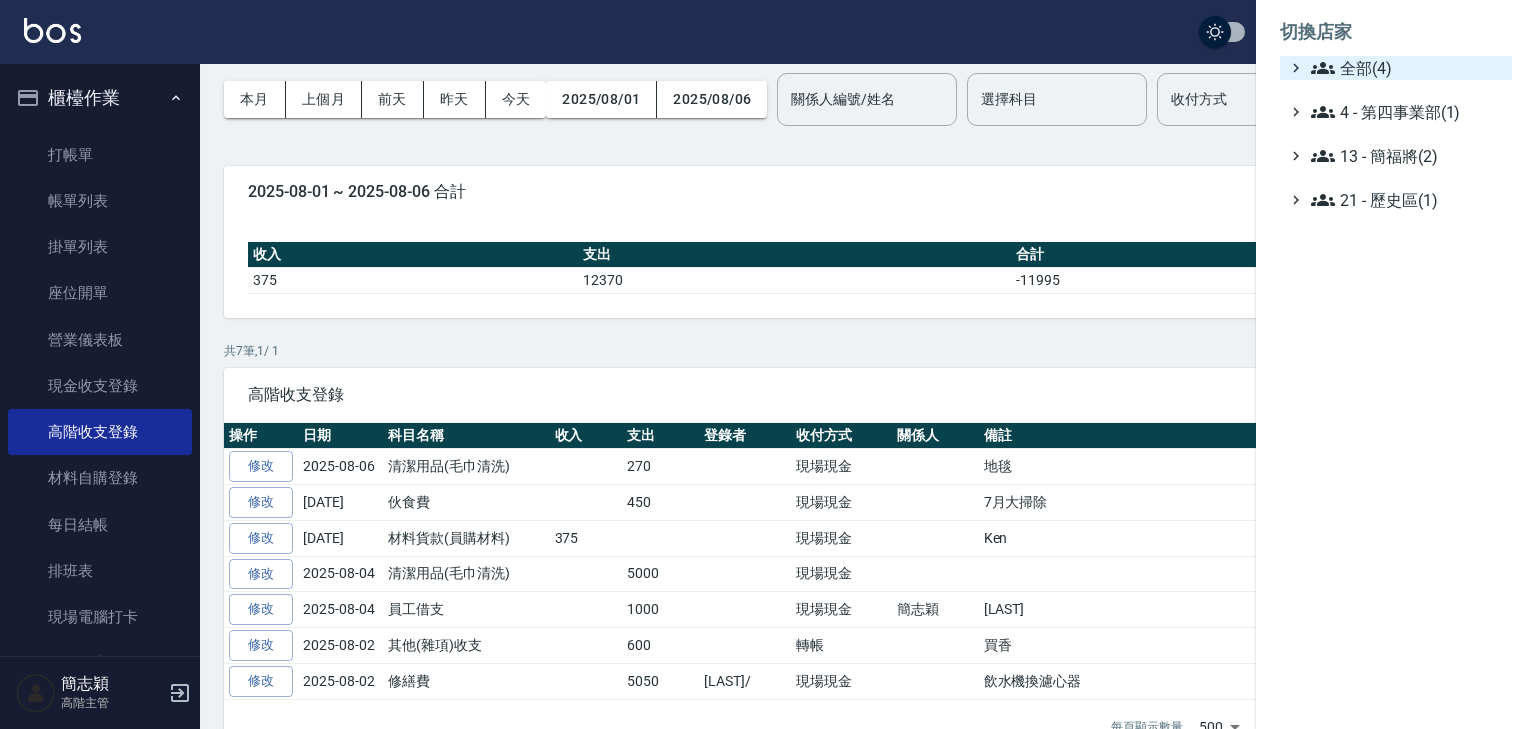 click 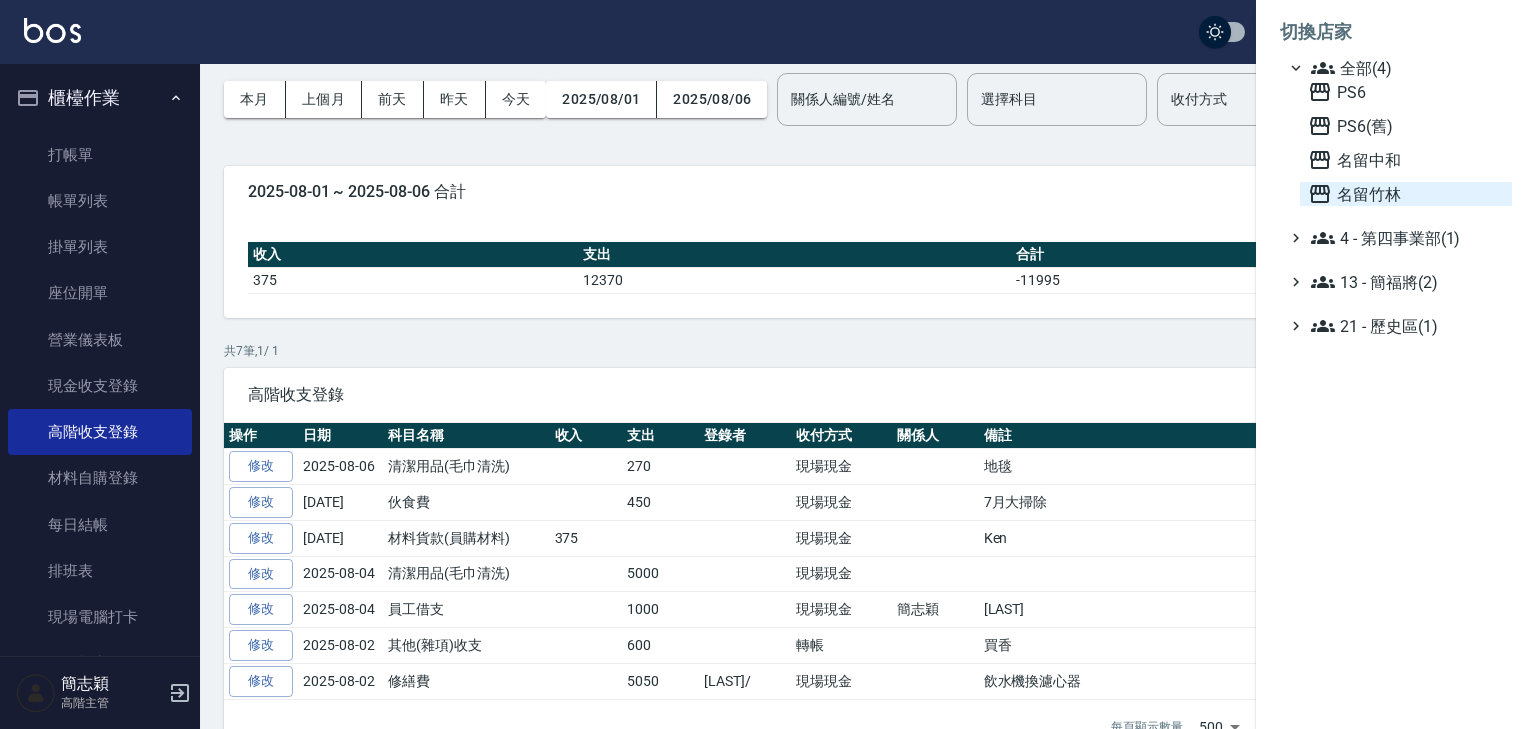 click 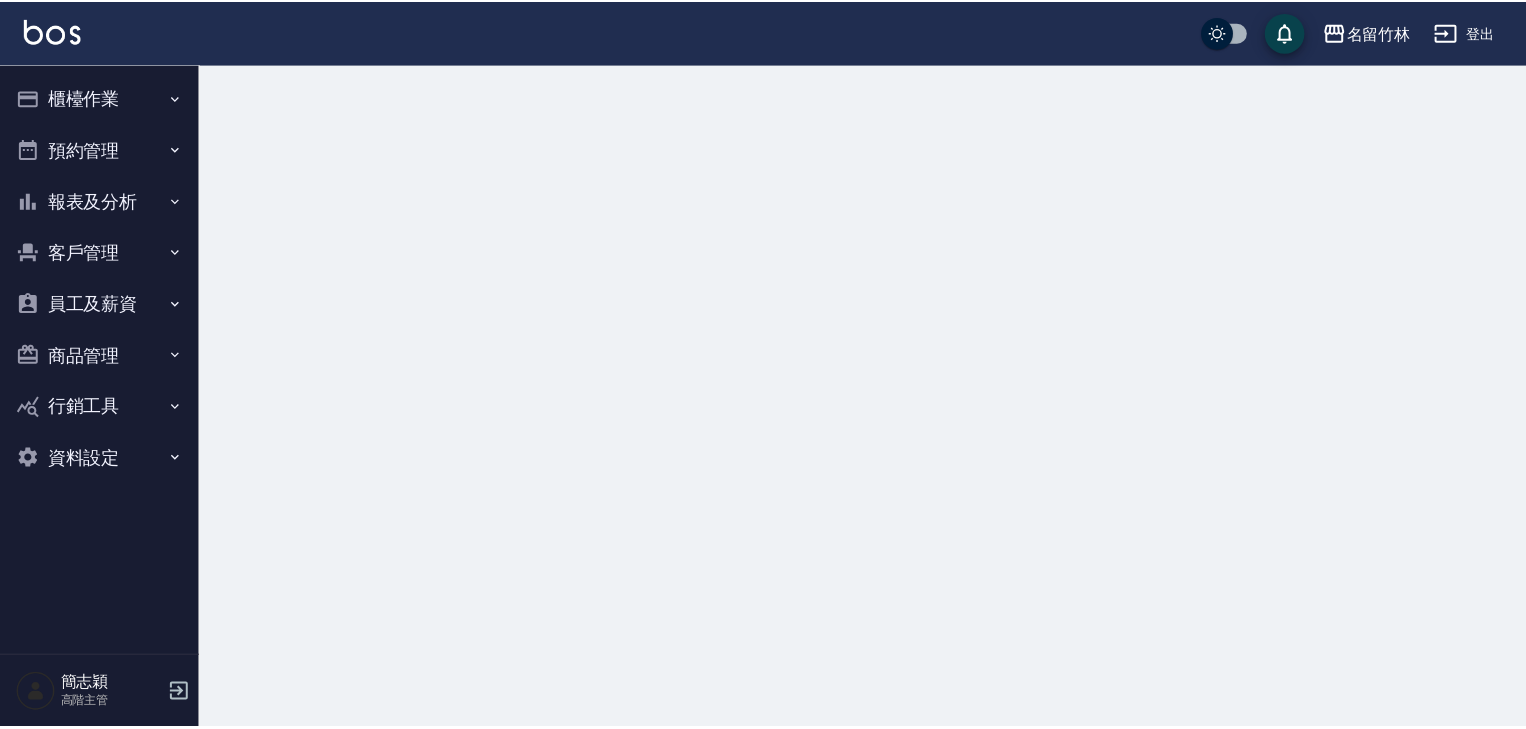 scroll, scrollTop: 0, scrollLeft: 0, axis: both 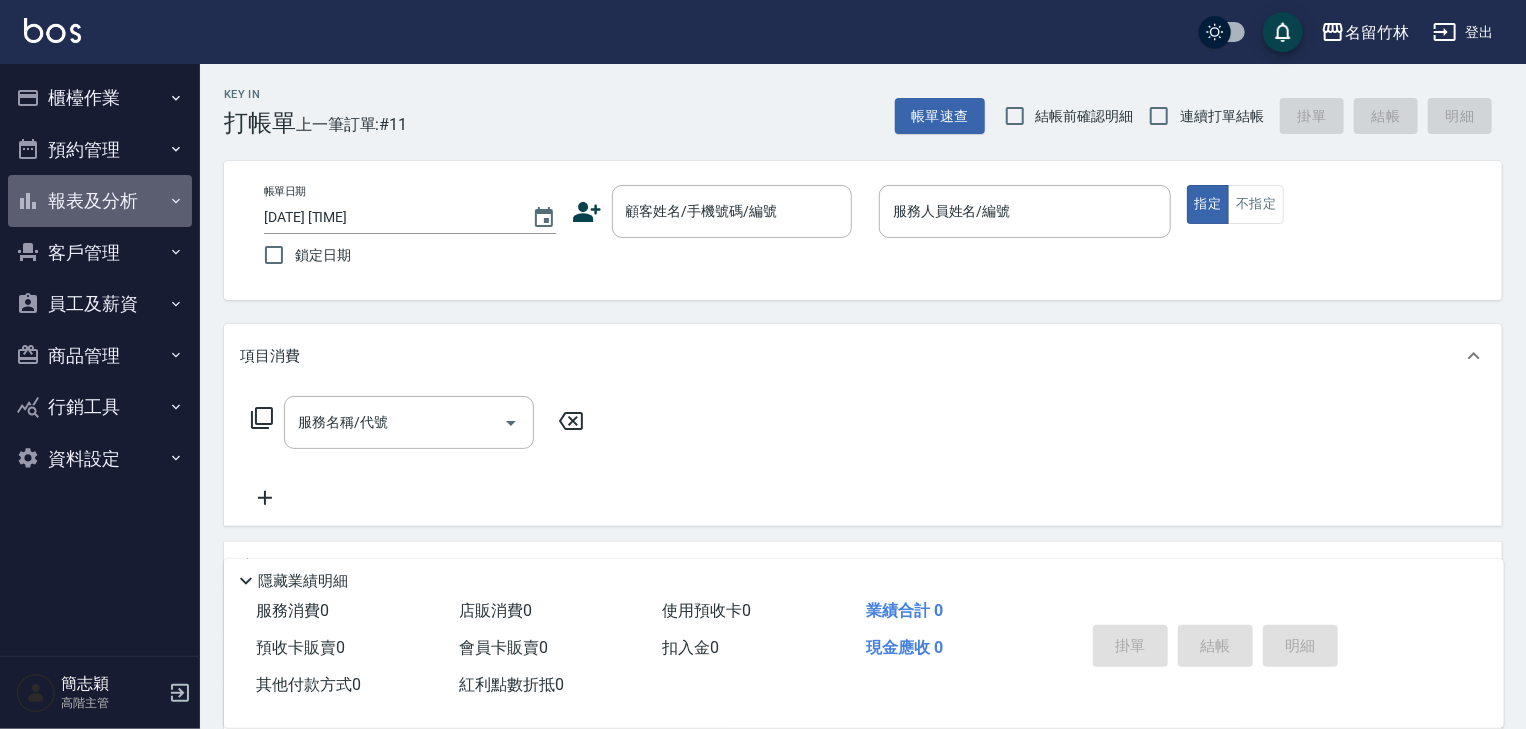 click 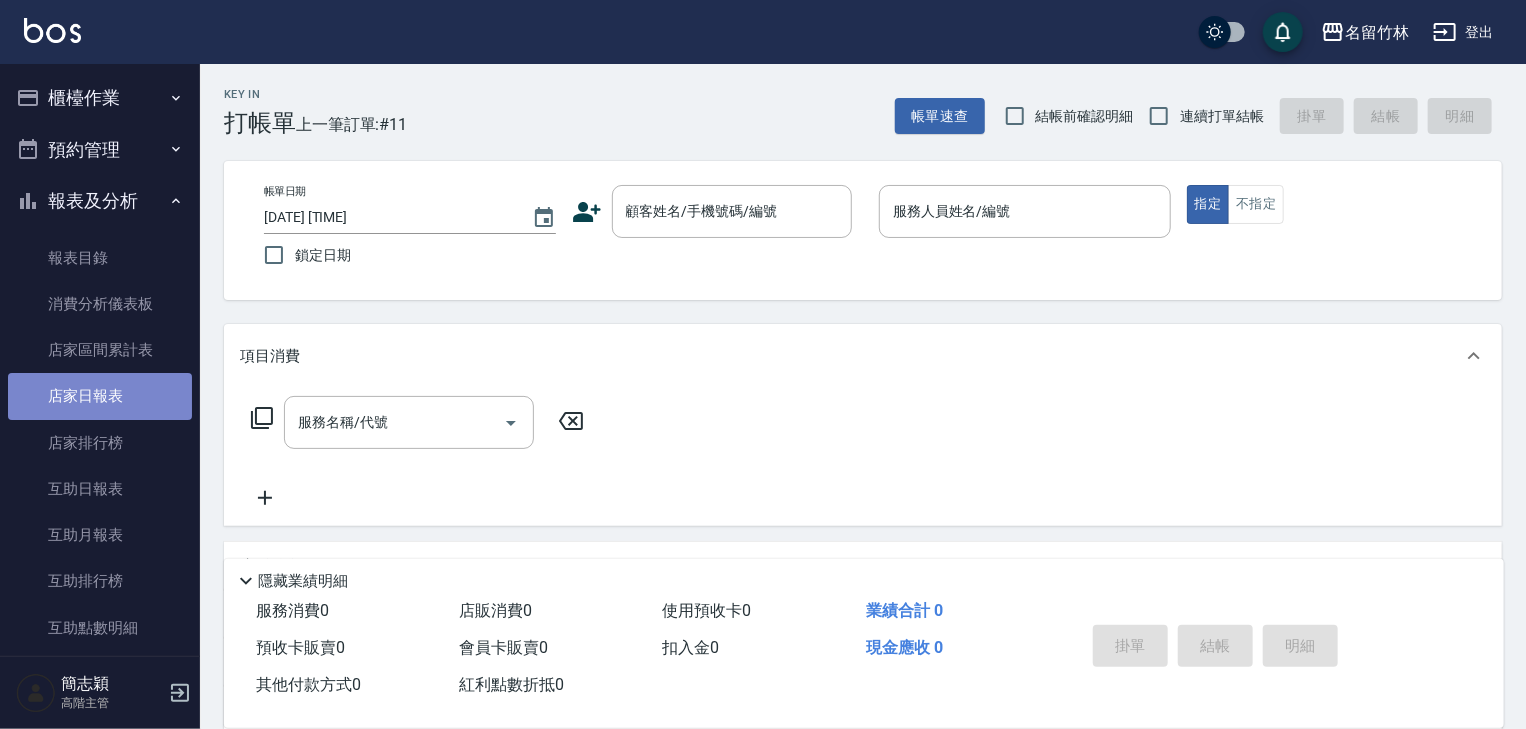 click on "店家日報表" at bounding box center [100, 396] 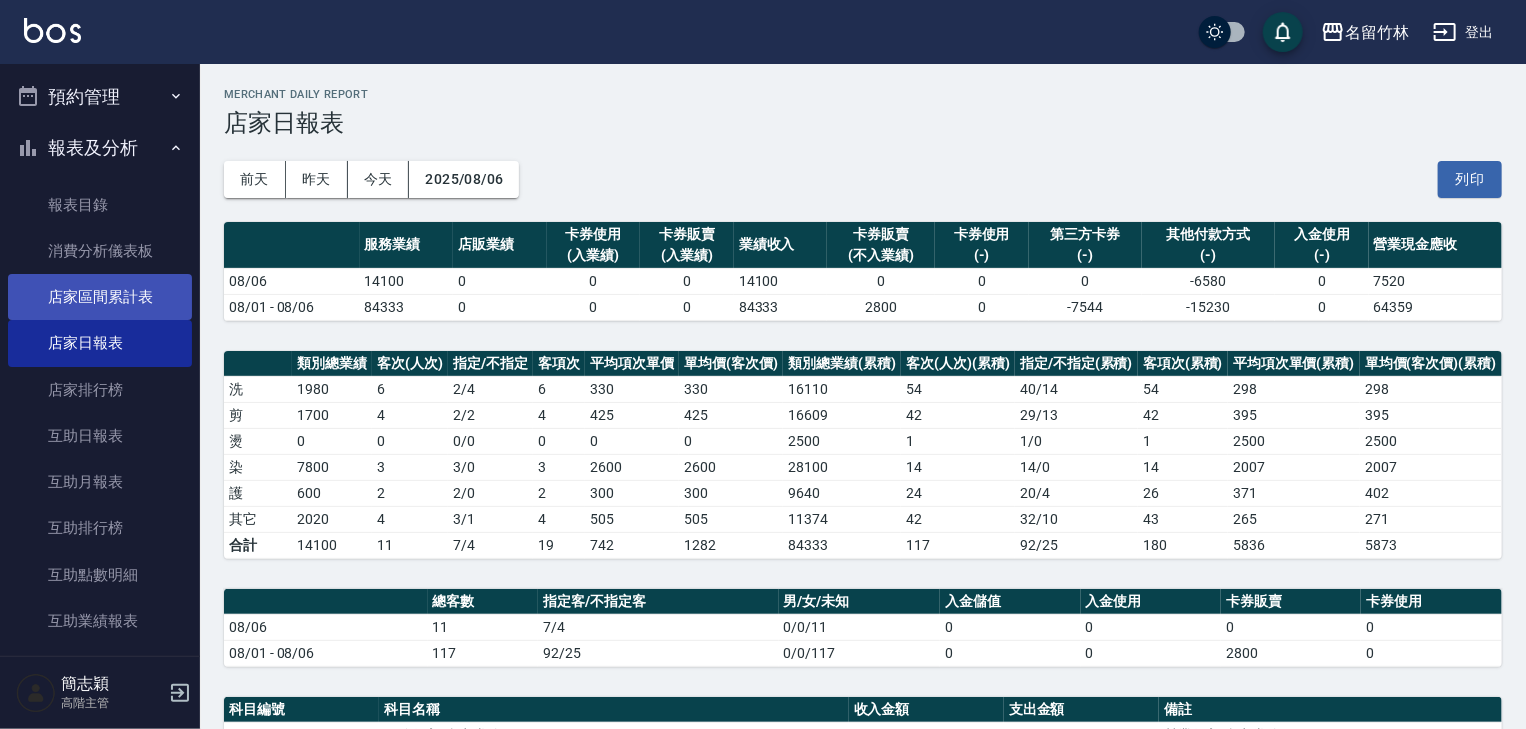 scroll, scrollTop: 80, scrollLeft: 0, axis: vertical 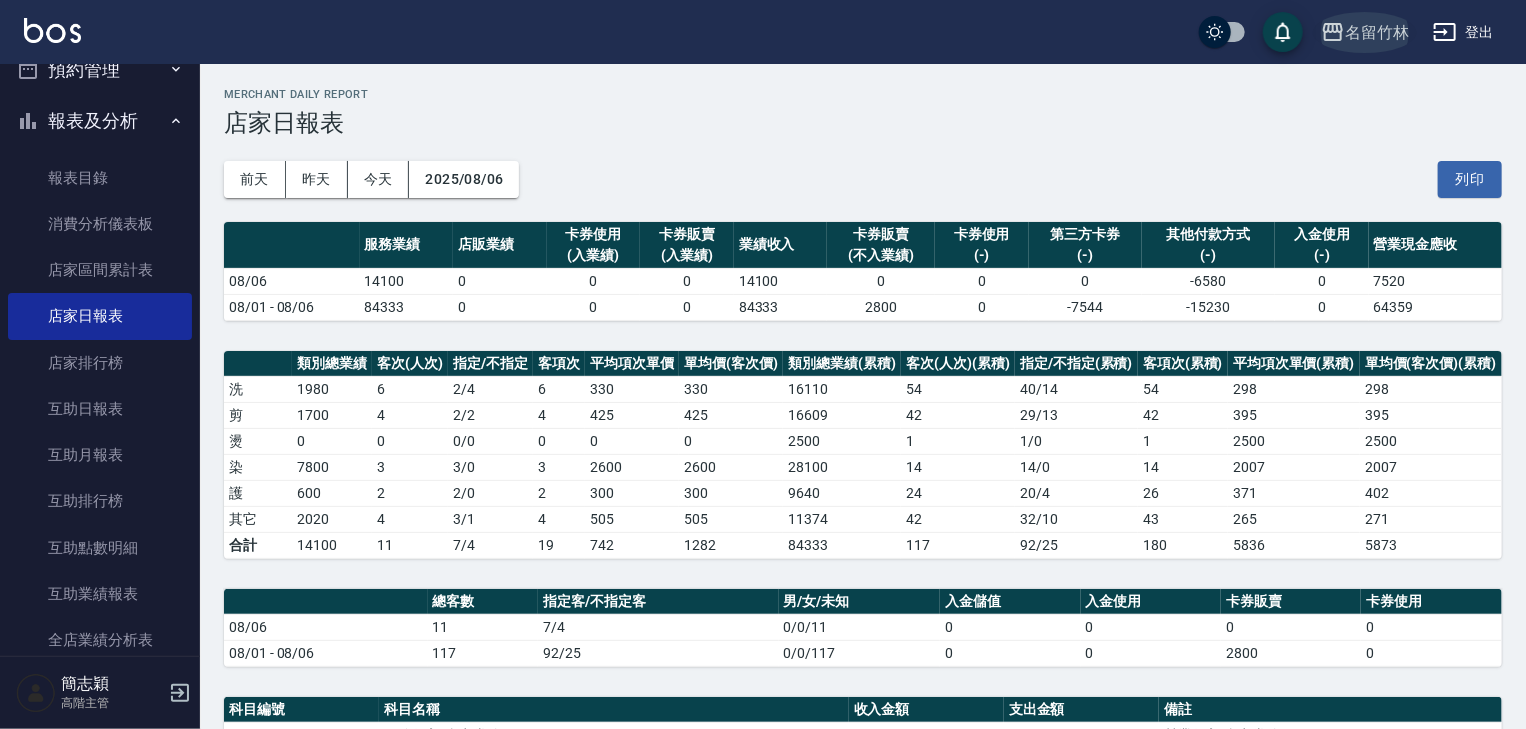 click 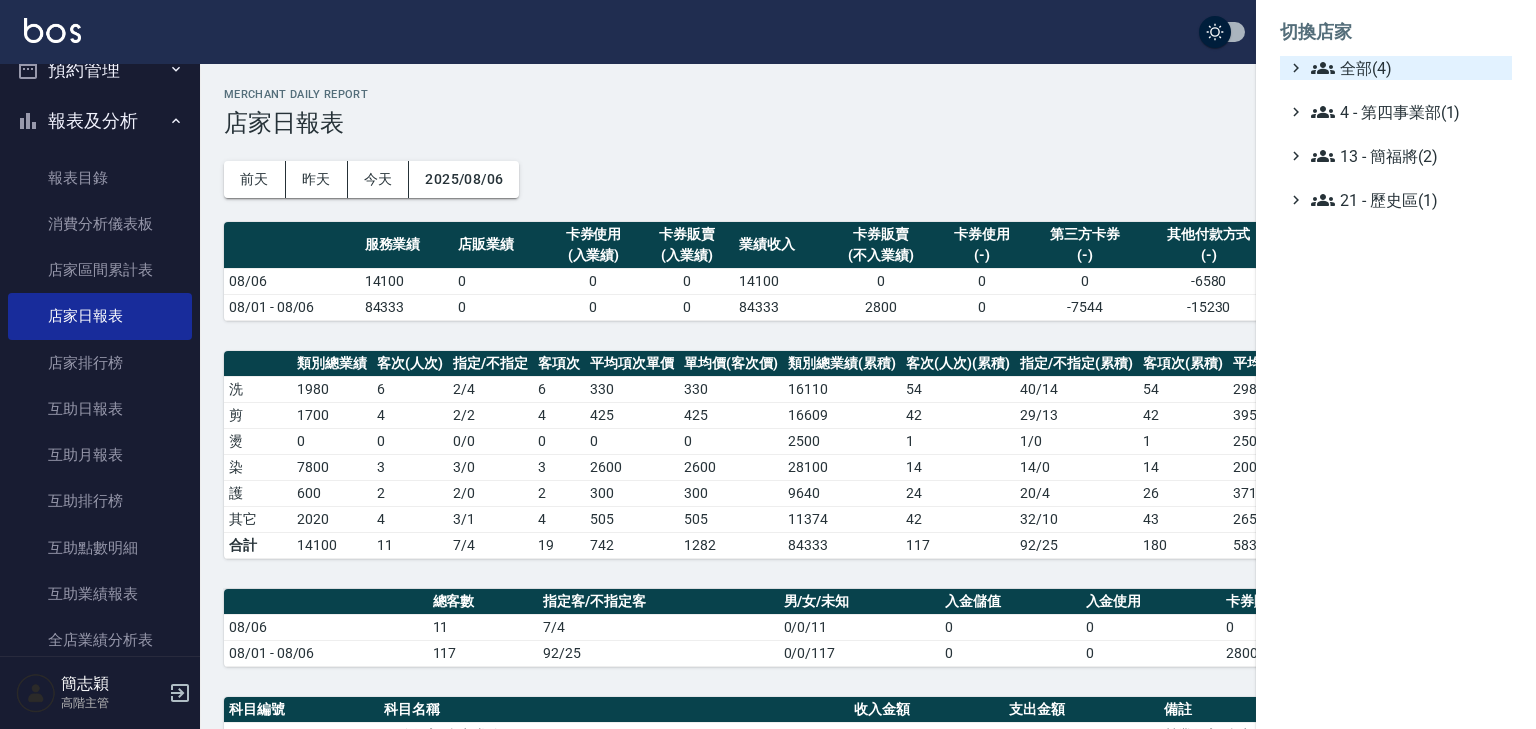 click 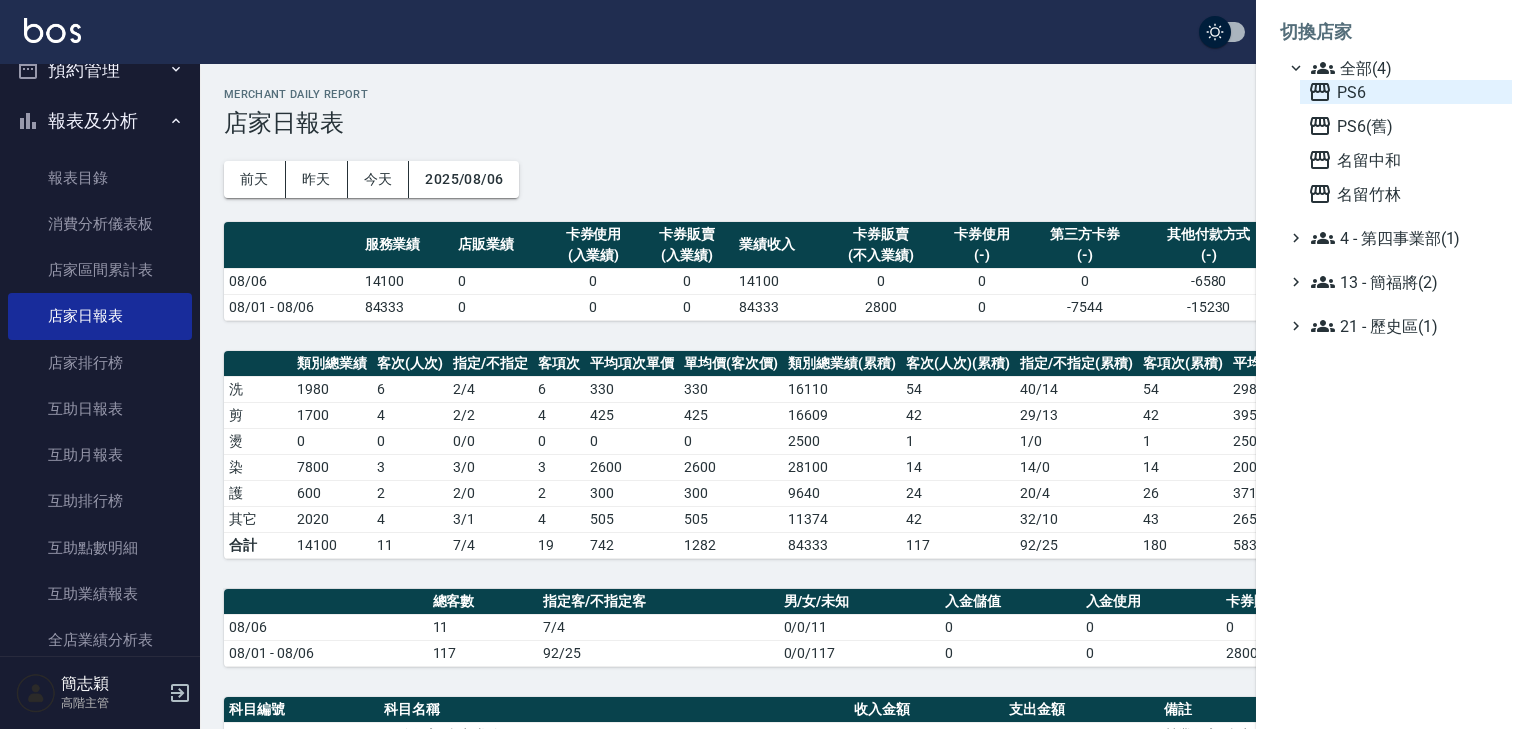 click 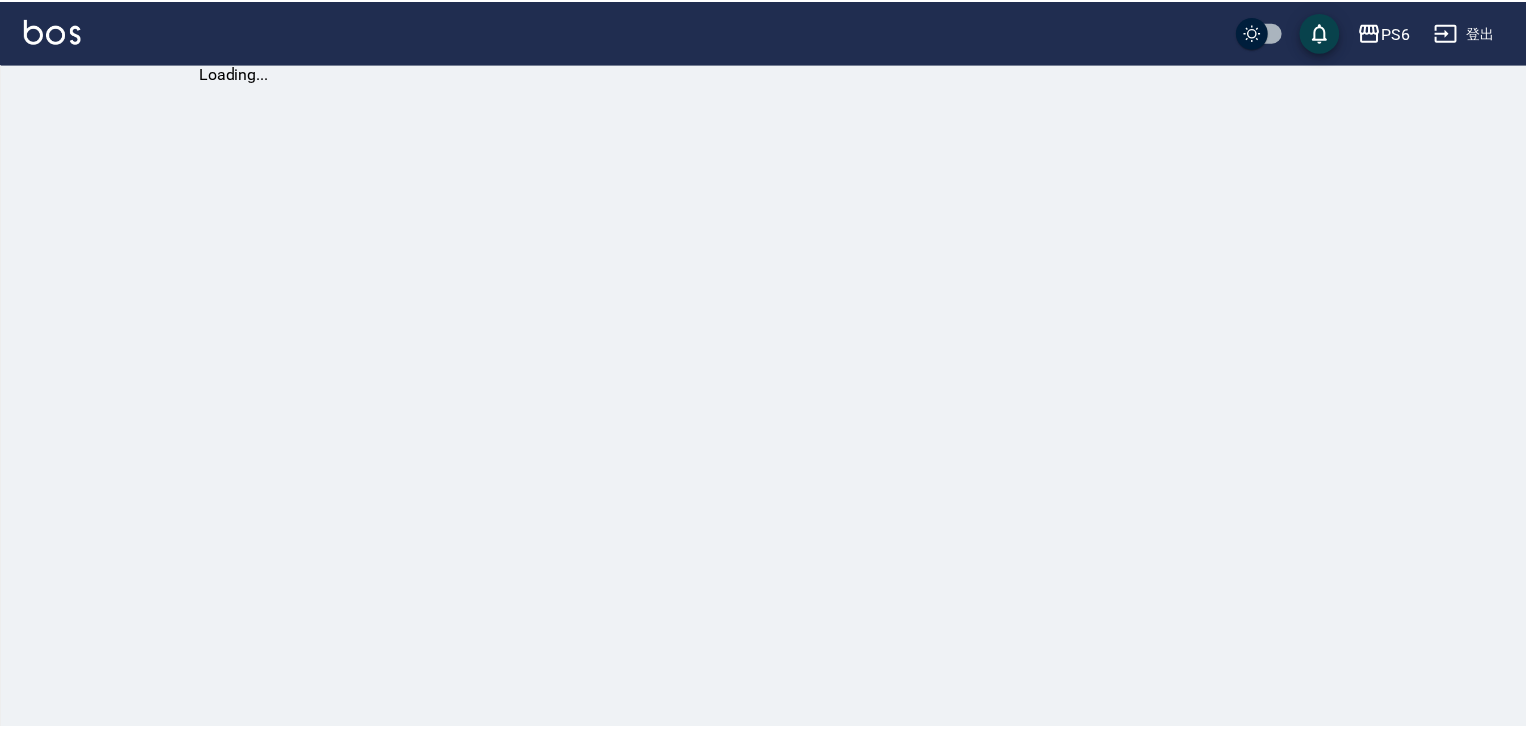 scroll, scrollTop: 0, scrollLeft: 0, axis: both 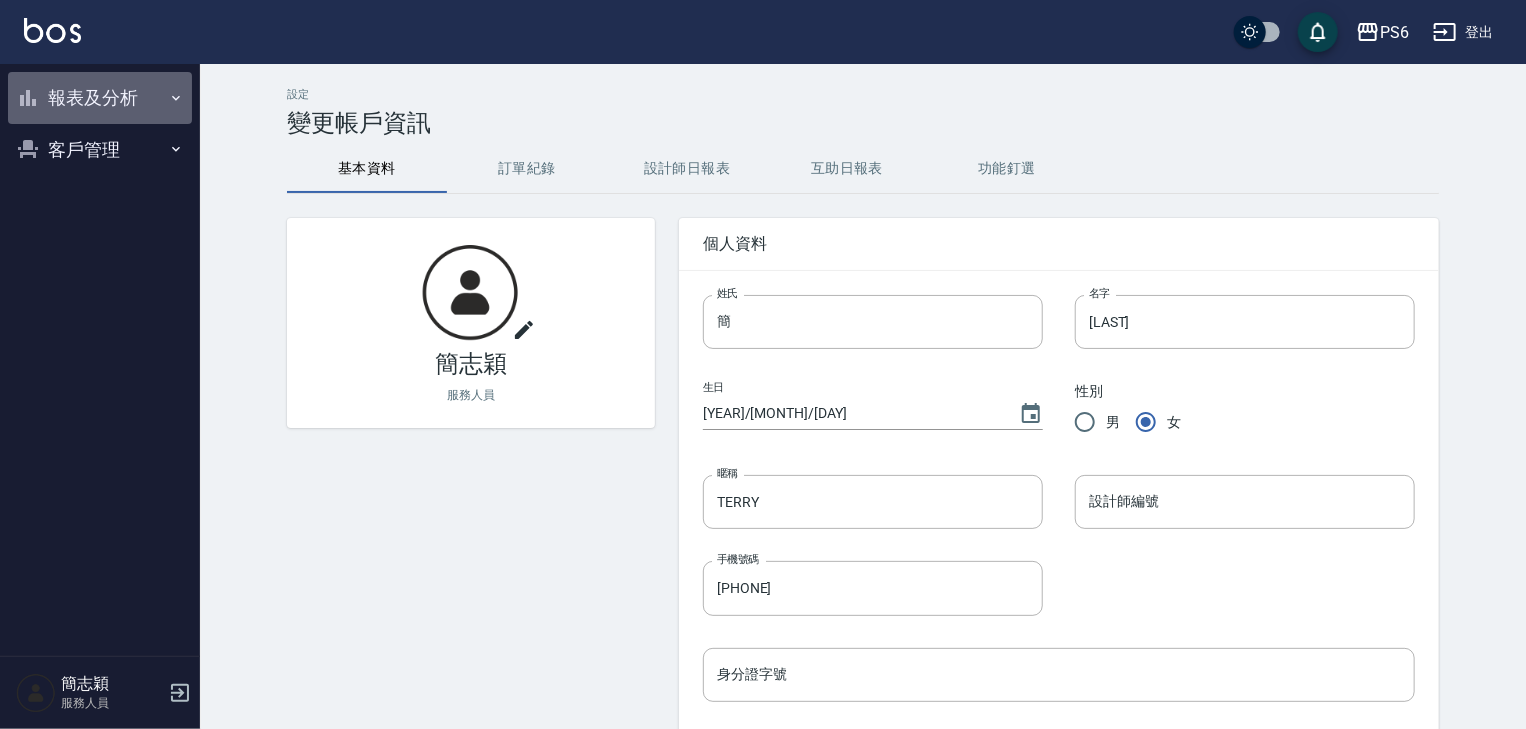 click 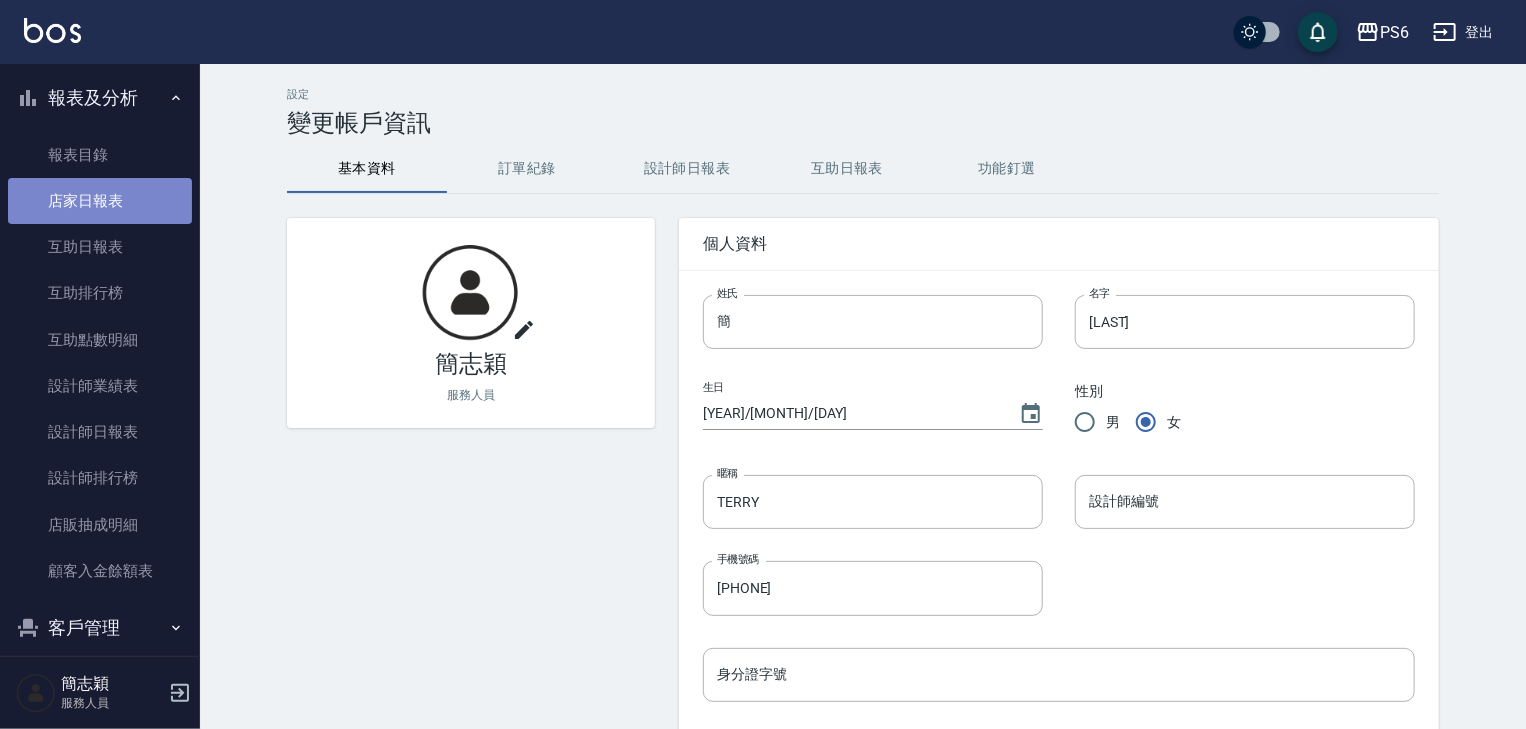click on "店家日報表" at bounding box center [100, 201] 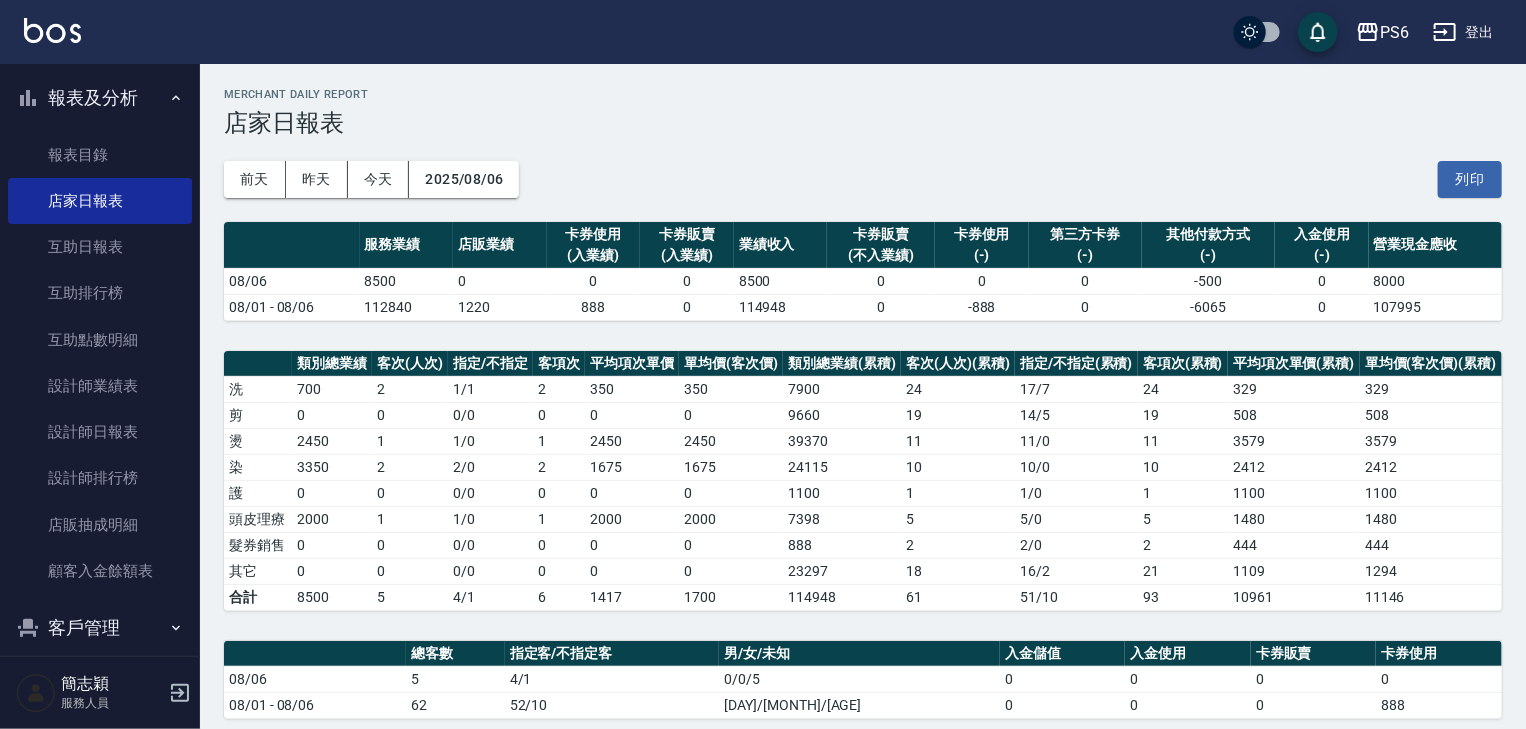 click on "登出" at bounding box center (1463, 32) 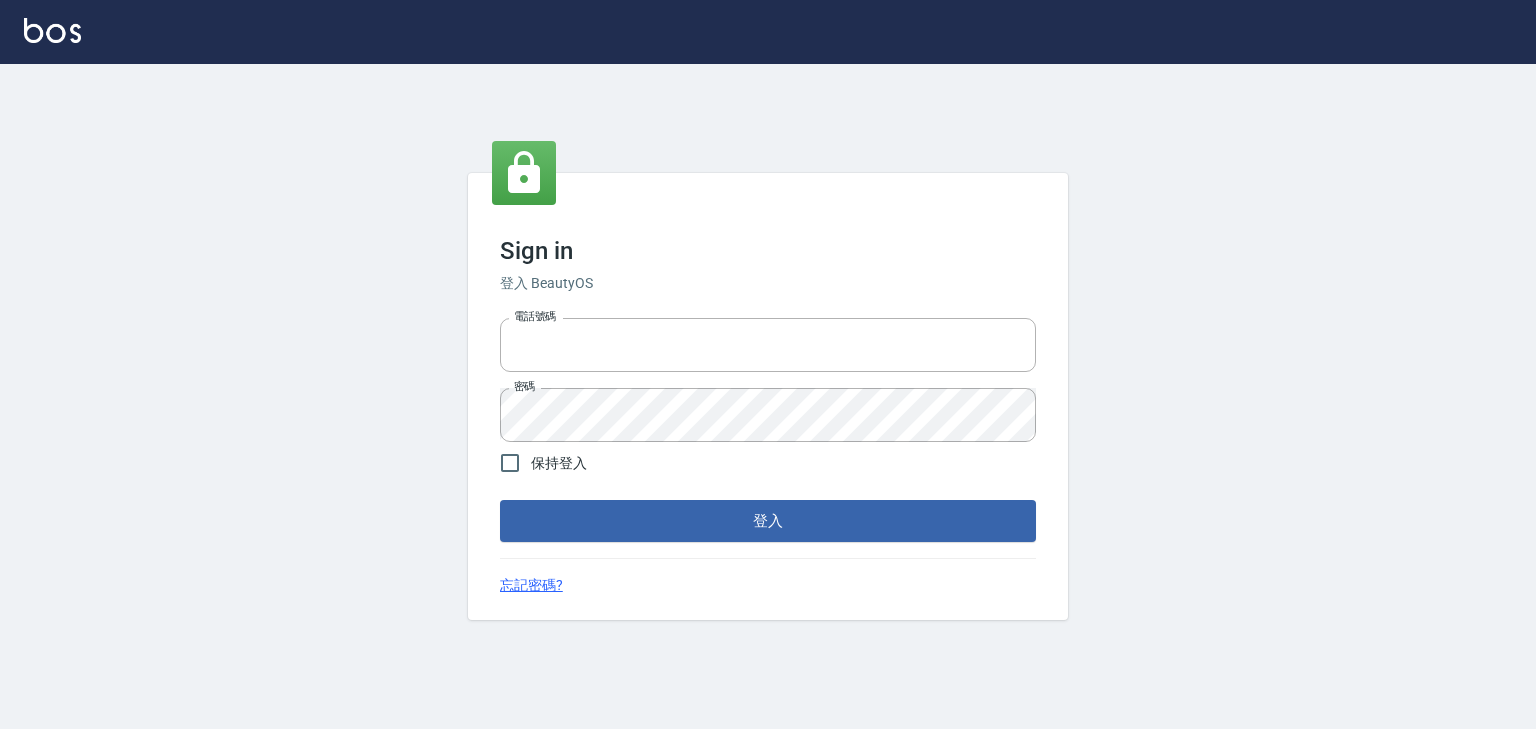 scroll, scrollTop: 0, scrollLeft: 0, axis: both 